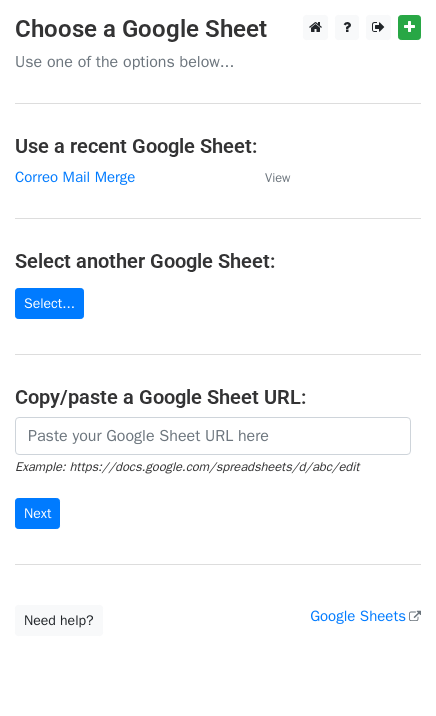 scroll, scrollTop: 0, scrollLeft: 0, axis: both 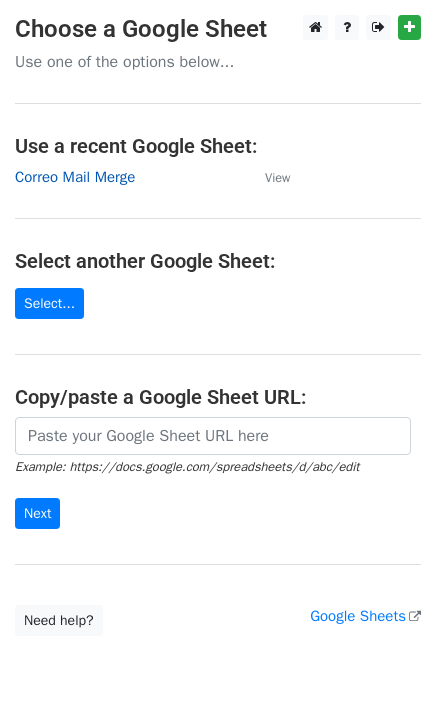 click on "Correo Mail Merge" at bounding box center (75, 177) 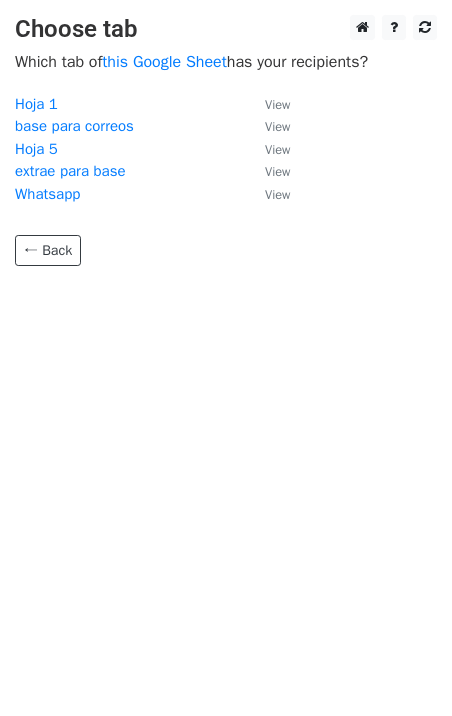 scroll, scrollTop: 0, scrollLeft: 0, axis: both 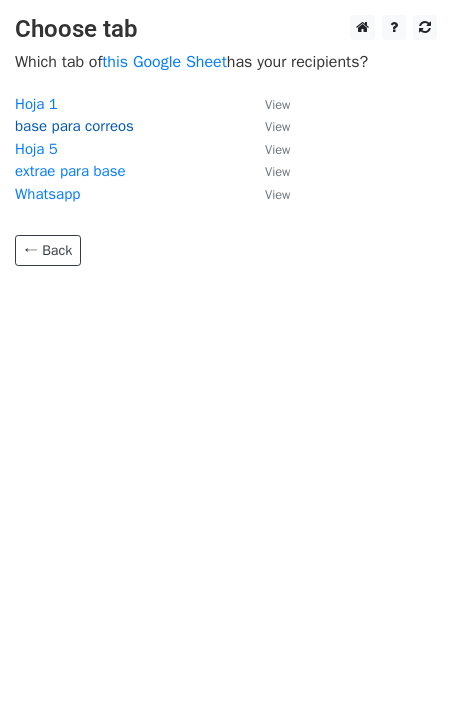 click on "base para correos" at bounding box center (74, 126) 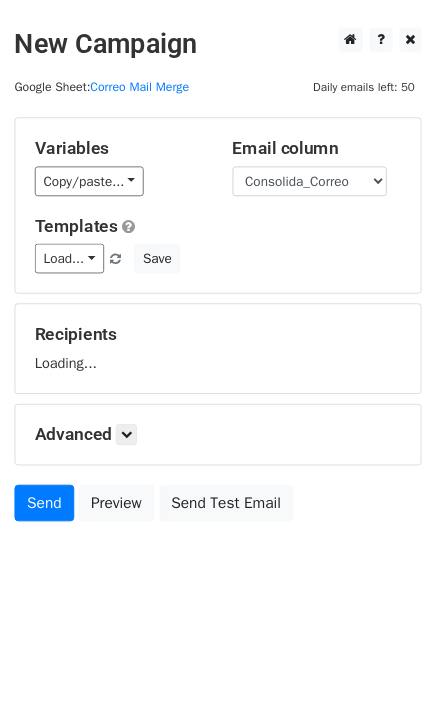 scroll, scrollTop: 0, scrollLeft: 0, axis: both 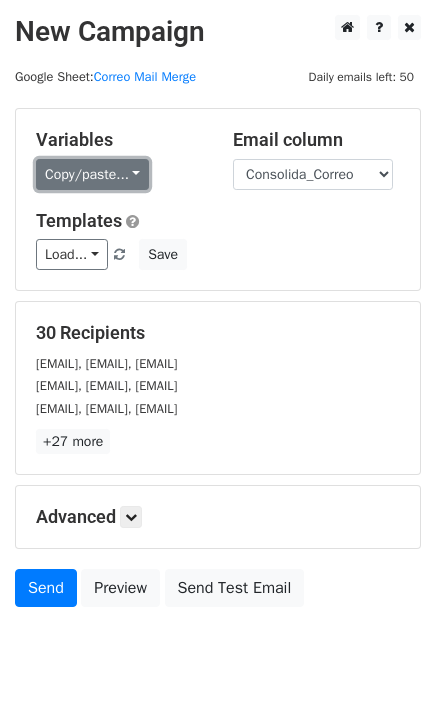 click on "Copy/paste..." at bounding box center (92, 174) 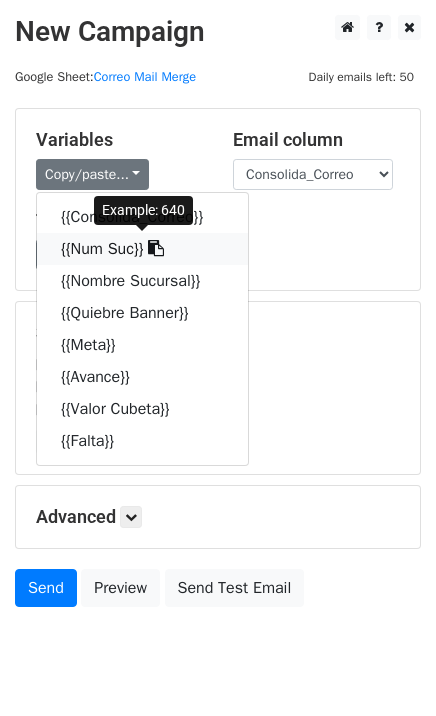 click on "{{Num Suc}}" at bounding box center [142, 249] 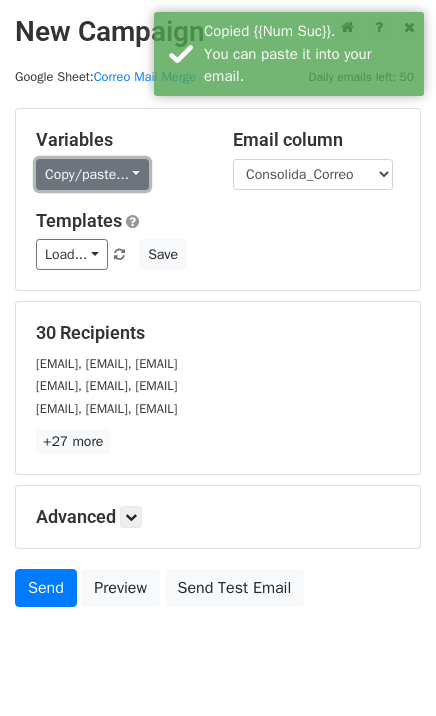 click on "Copy/paste..." at bounding box center (92, 174) 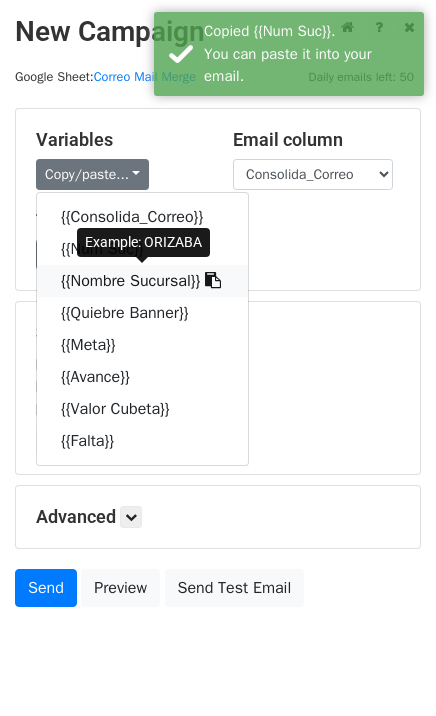 click on "{{Nombre Sucursal}}" at bounding box center [142, 281] 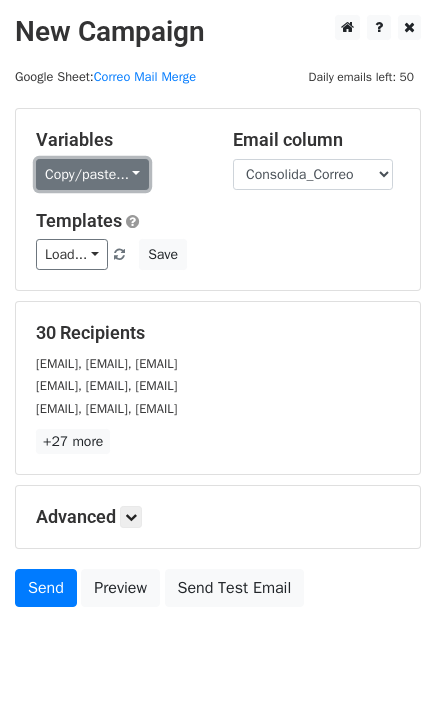 click on "Copy/paste..." at bounding box center (92, 174) 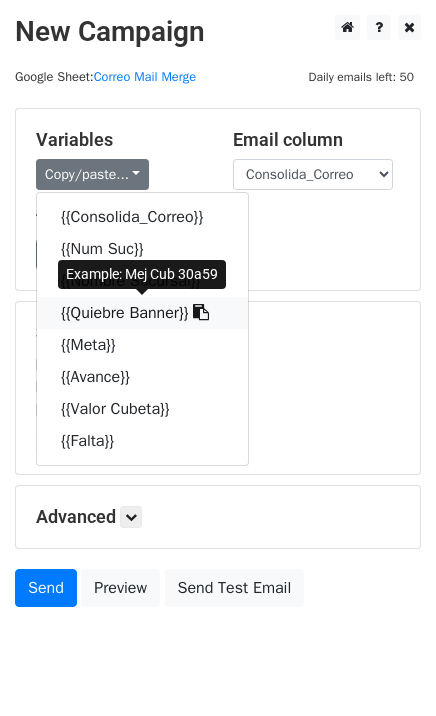 click on "{{Quiebre Banner}}" at bounding box center [142, 313] 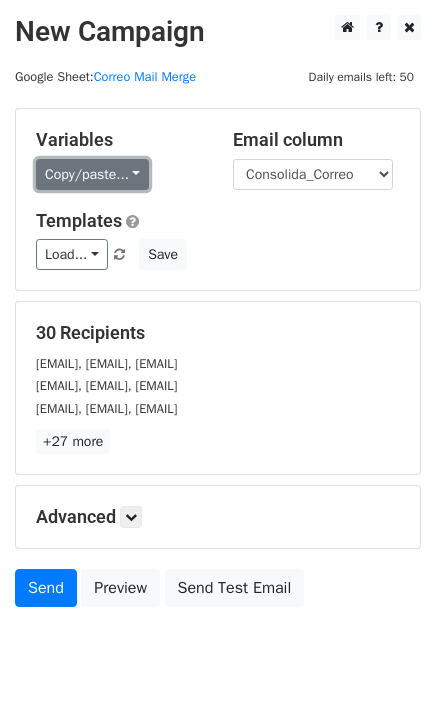 click on "Copy/paste..." at bounding box center (92, 174) 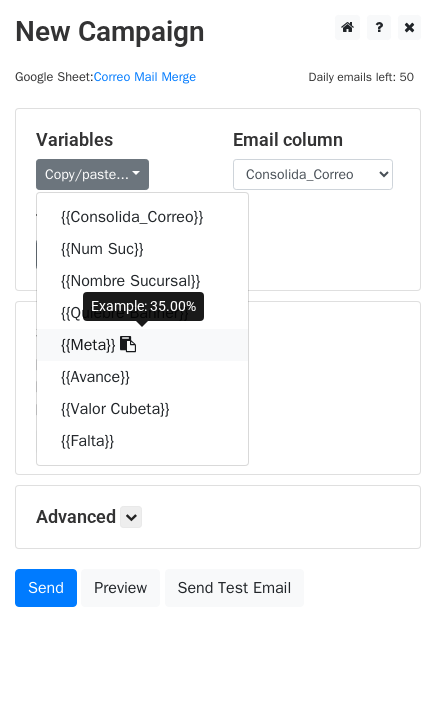click on "{{Meta}}" at bounding box center [142, 345] 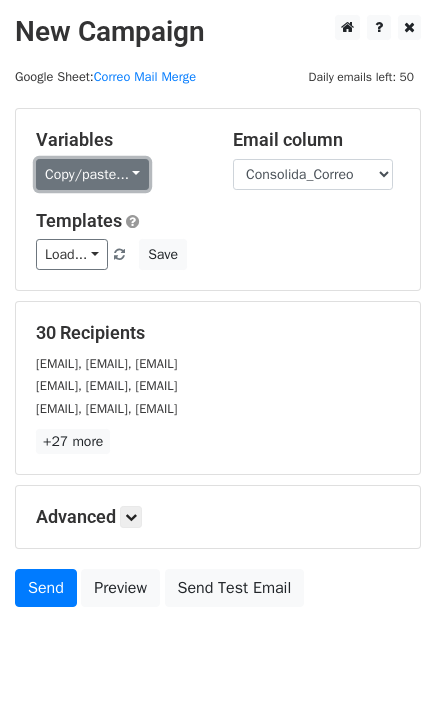 click on "Copy/paste..." at bounding box center [92, 174] 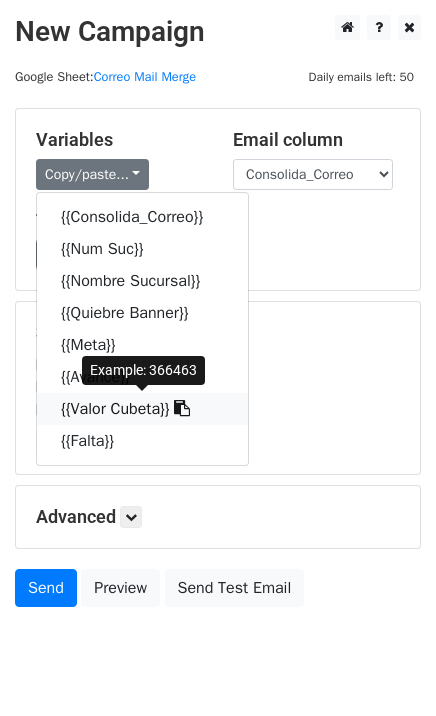 click on "{{Valor Cubeta}}" at bounding box center (142, 409) 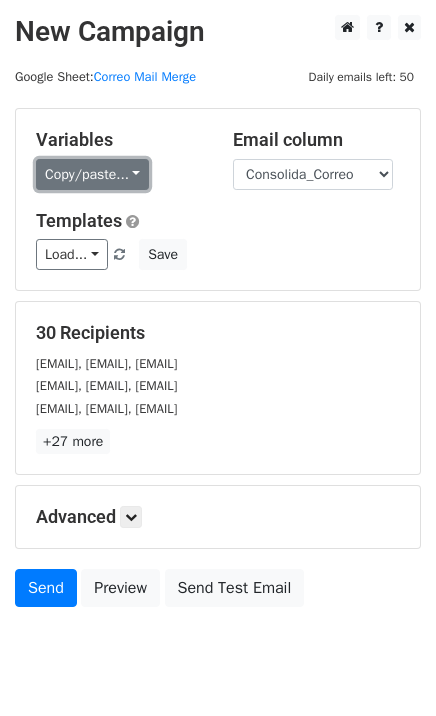 click on "Copy/paste..." at bounding box center (92, 174) 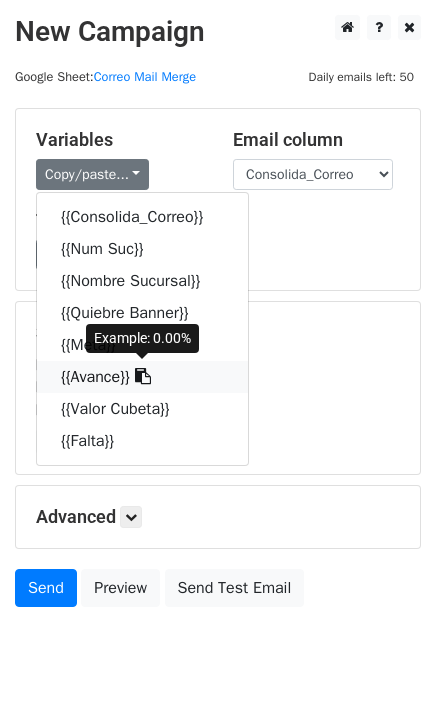 click on "{{Avance}}" at bounding box center (142, 377) 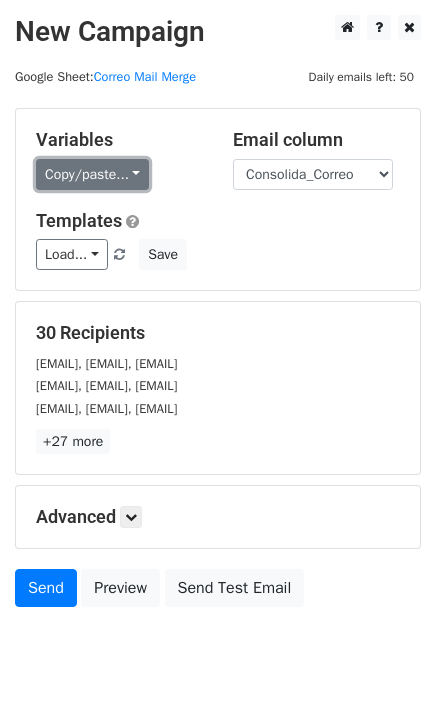 click on "Copy/paste..." at bounding box center (92, 174) 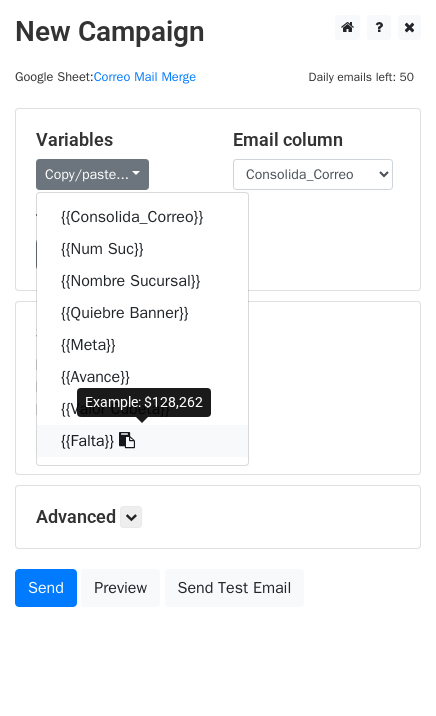 click on "{{Falta}}" at bounding box center (142, 441) 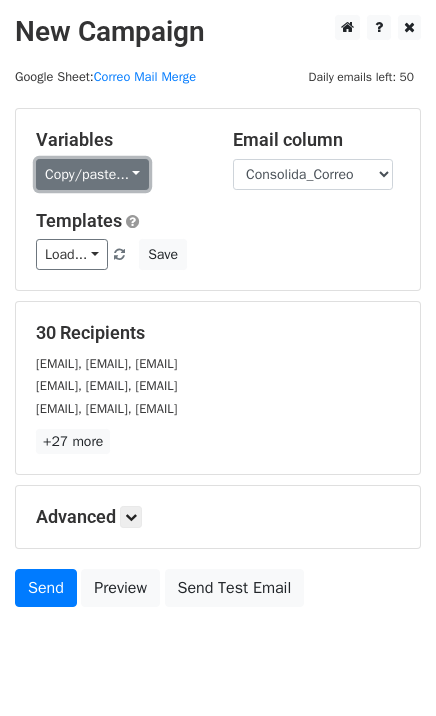 click on "Copy/paste..." at bounding box center (92, 174) 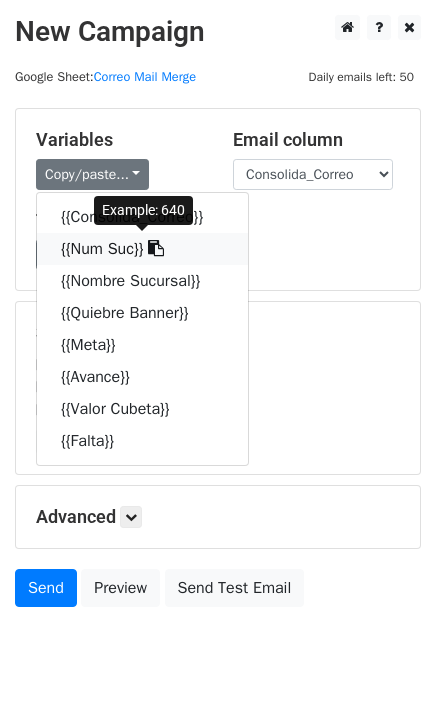 click on "{{Num Suc}}" at bounding box center [142, 249] 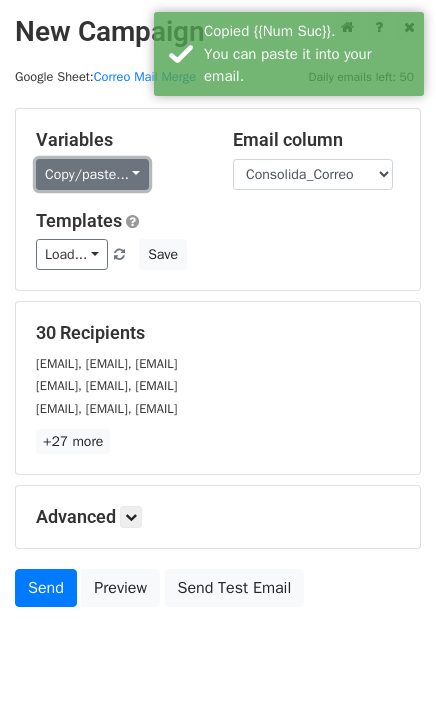 click on "Copy/paste..." at bounding box center (92, 174) 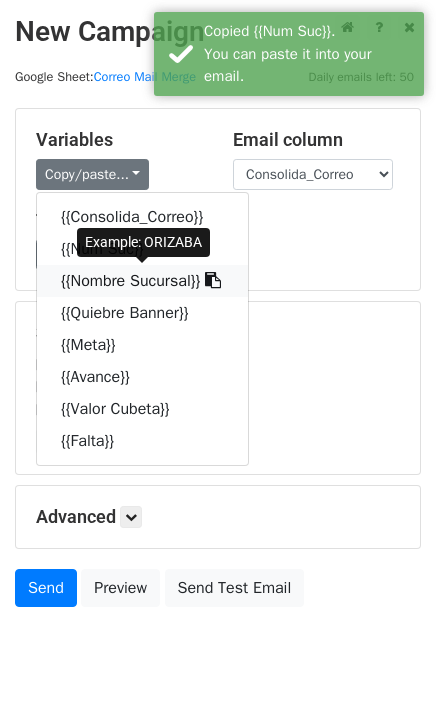 click on "{{Nombre Sucursal}}" at bounding box center [142, 281] 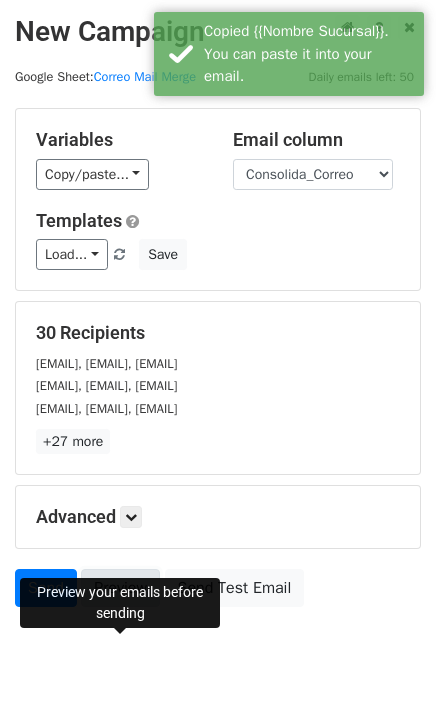 click on "Preview" at bounding box center (120, 588) 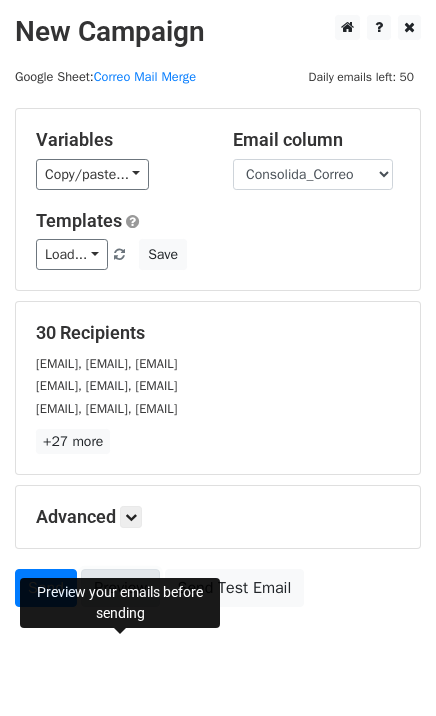 click on "Preview" at bounding box center [120, 588] 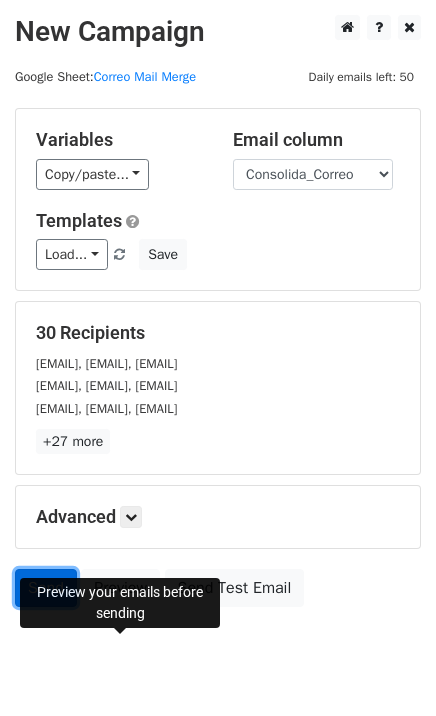 click on "Send" at bounding box center (46, 588) 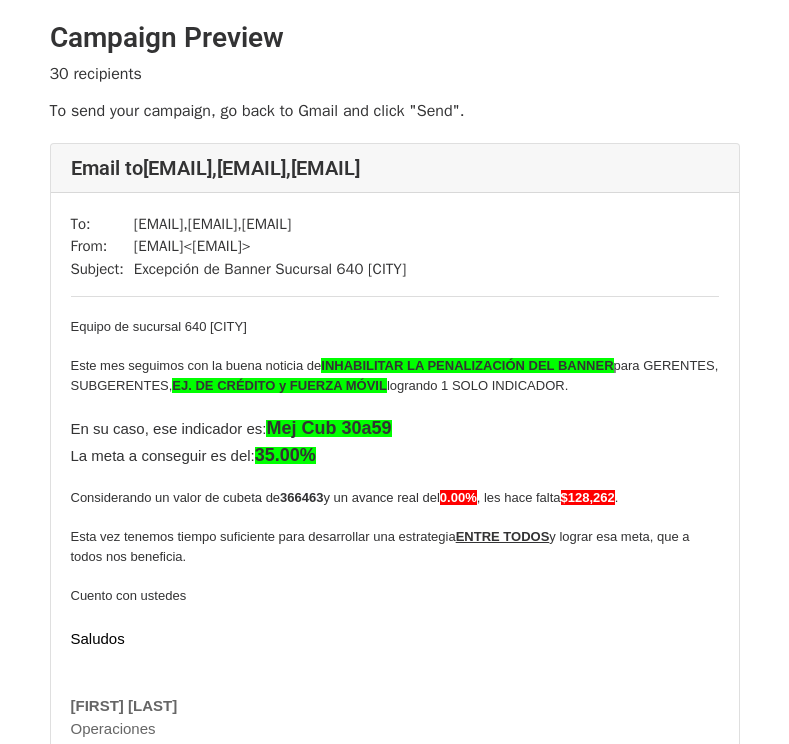 scroll, scrollTop: 0, scrollLeft: 0, axis: both 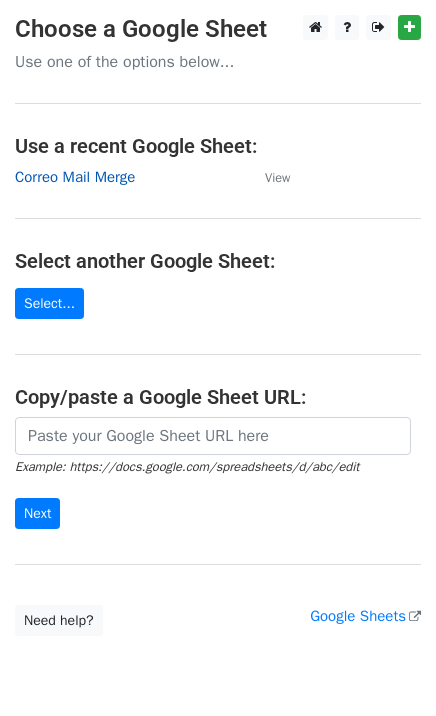 click on "Correo Mail Merge" at bounding box center (75, 177) 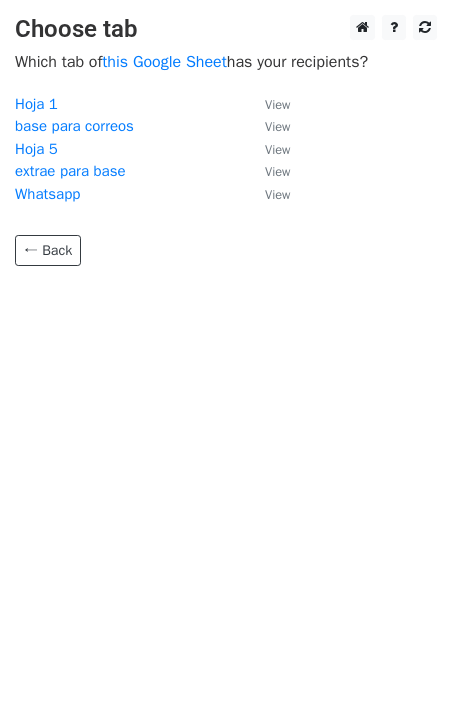 scroll, scrollTop: 0, scrollLeft: 0, axis: both 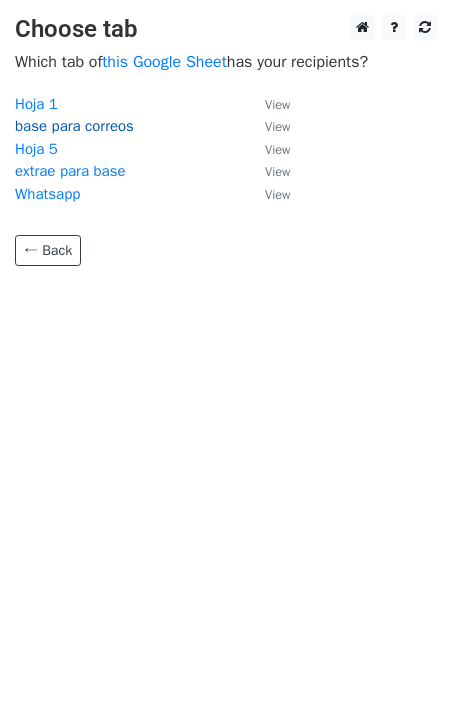click on "base para correos" at bounding box center (74, 126) 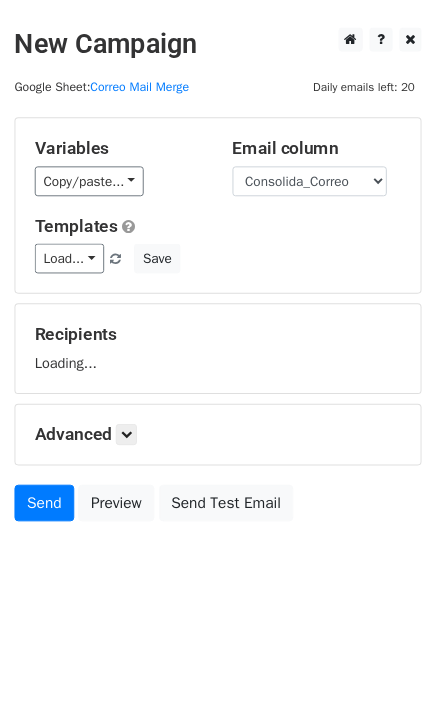 scroll, scrollTop: 0, scrollLeft: 0, axis: both 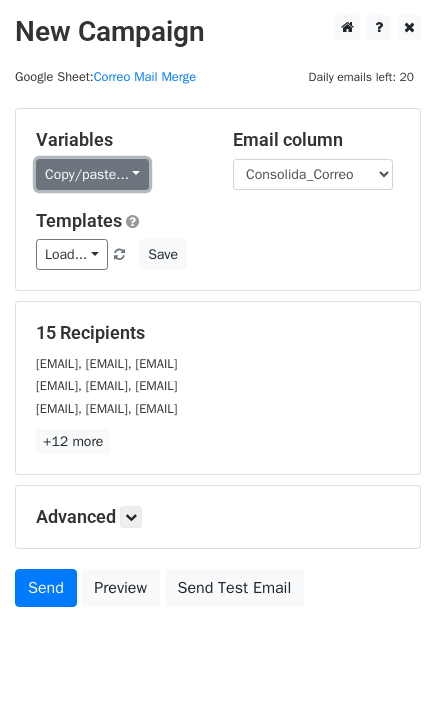 click on "Copy/paste..." at bounding box center (92, 174) 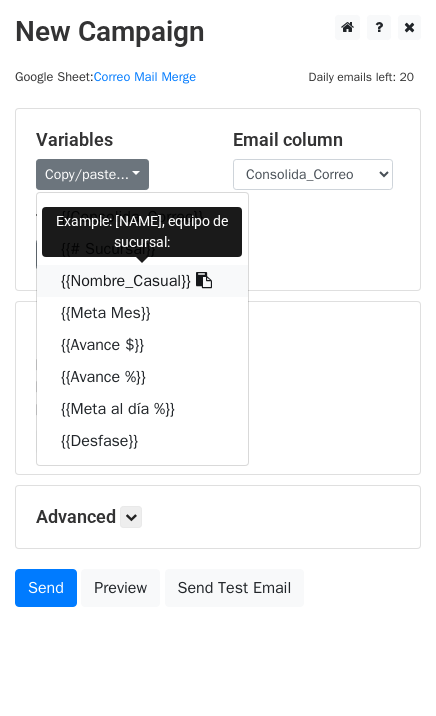 click on "{{Nombre_Casual}}" at bounding box center (142, 281) 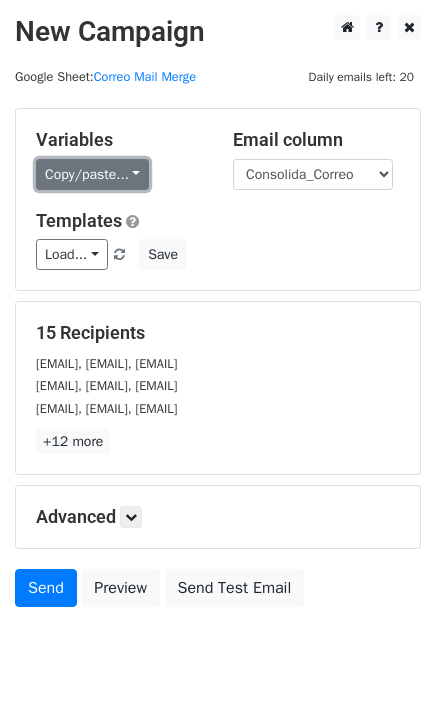 click on "Copy/paste..." at bounding box center [92, 174] 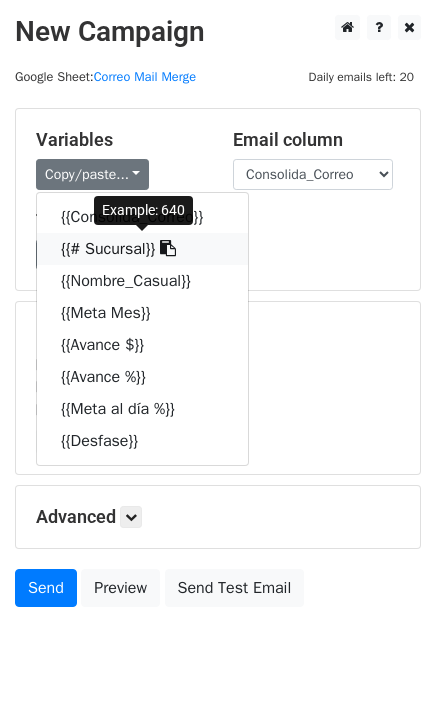 click on "{{# Sucursal}}" at bounding box center [142, 249] 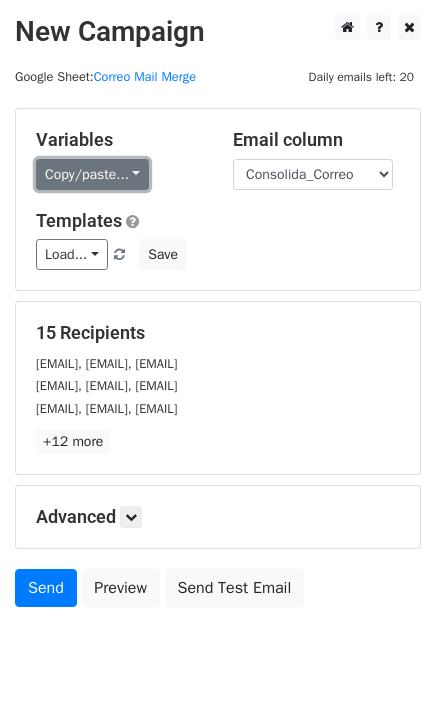 click on "Copy/paste..." at bounding box center (92, 174) 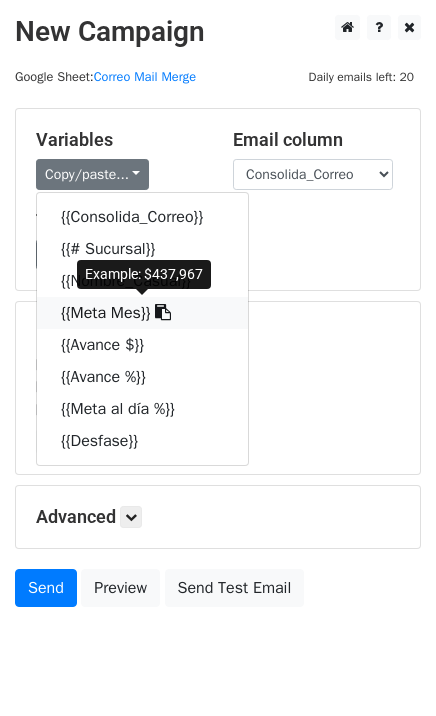 click on "{{Meta Mes}}" at bounding box center [142, 313] 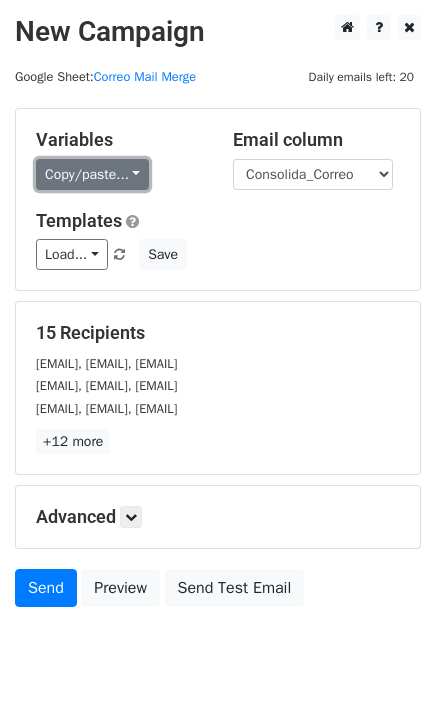 click on "Copy/paste..." at bounding box center (92, 174) 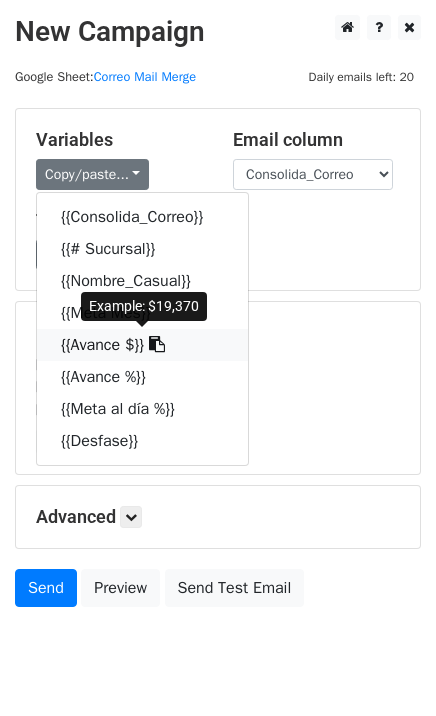 click on "{{Avance $}}" at bounding box center [142, 345] 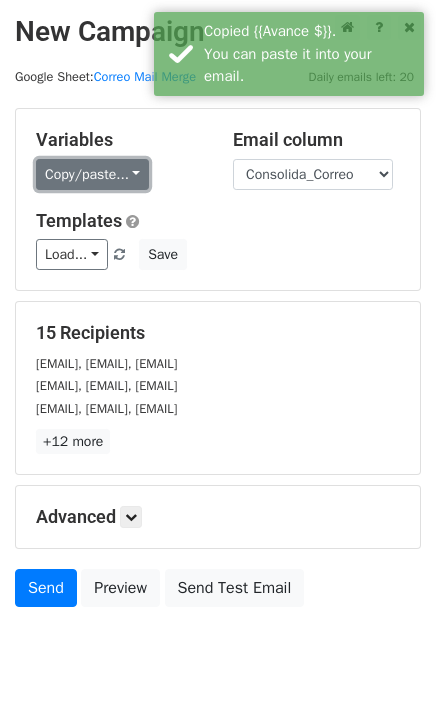 click on "Copy/paste..." at bounding box center [92, 174] 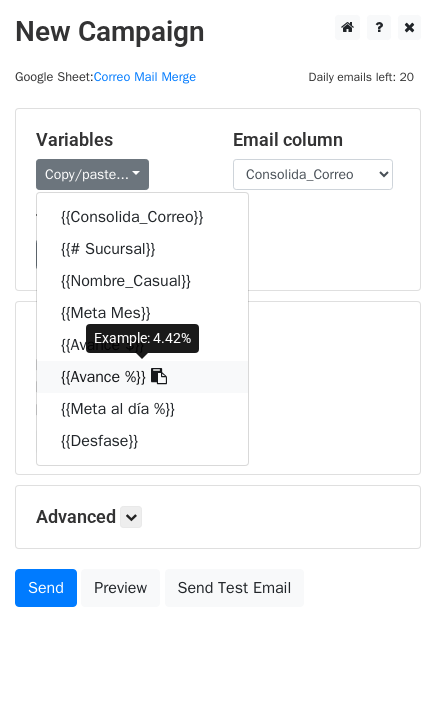 click on "{{Avance %}}" at bounding box center [142, 377] 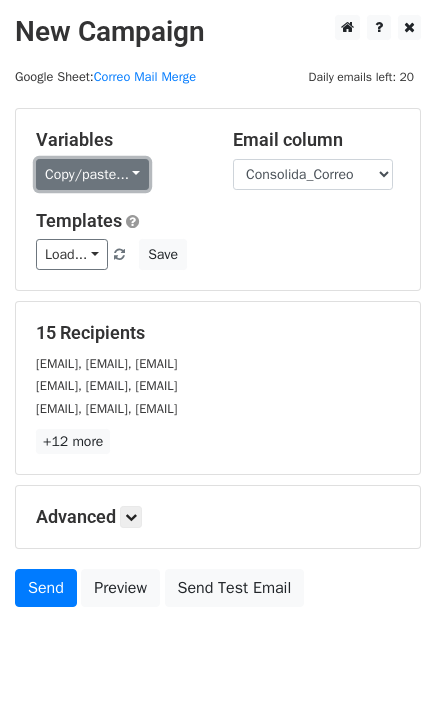click on "Copy/paste..." at bounding box center [92, 174] 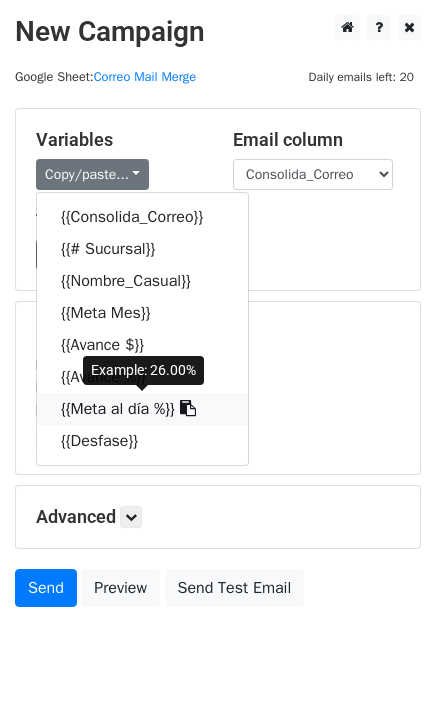 click on "{{Meta al día %}}" at bounding box center (142, 409) 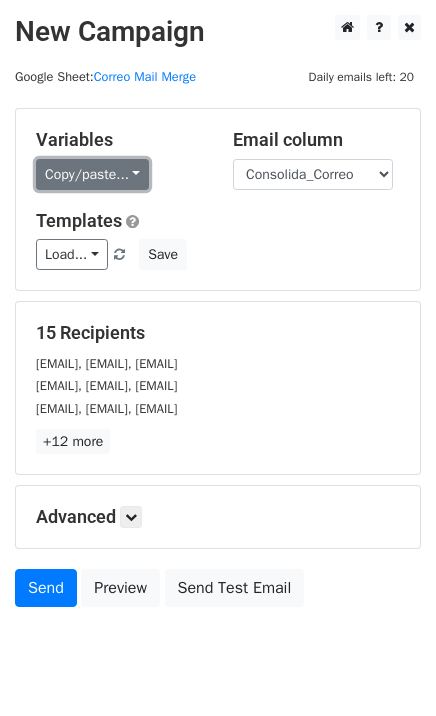 click on "Copy/paste..." at bounding box center [92, 174] 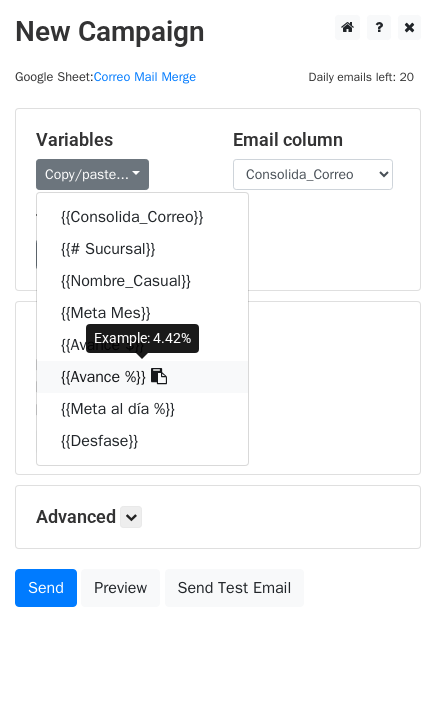 click on "{{Avance %}}" at bounding box center (142, 377) 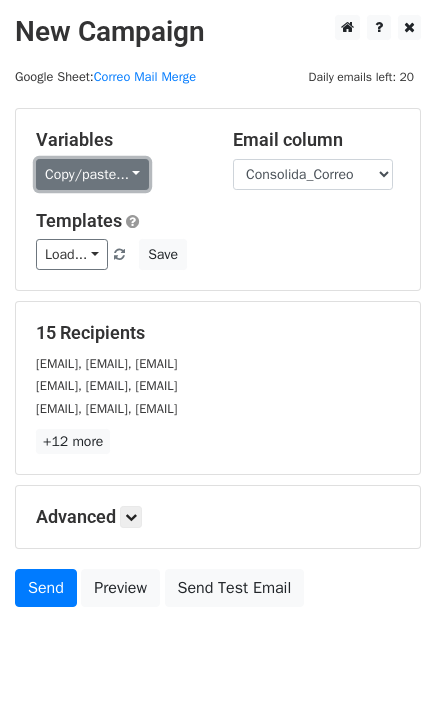 click on "Copy/paste..." at bounding box center (92, 174) 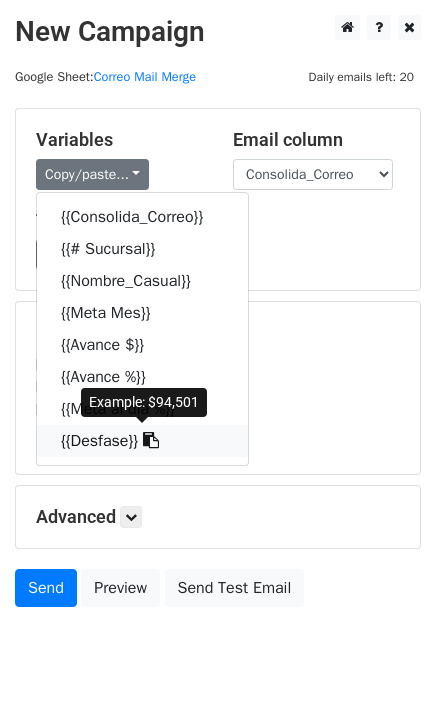 click on "{{Desfase}}" at bounding box center [142, 441] 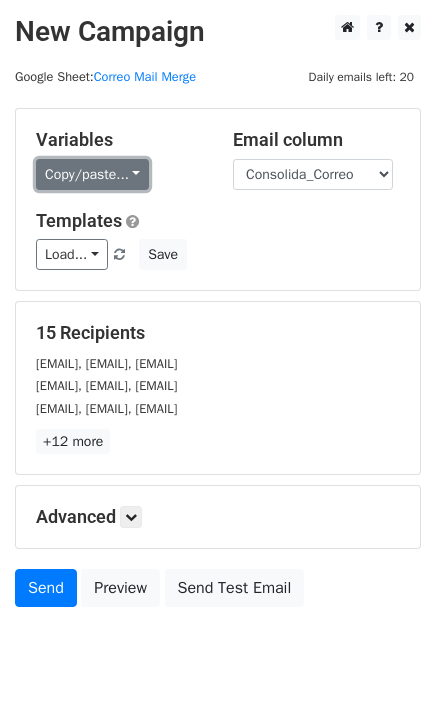 click on "Copy/paste..." at bounding box center (92, 174) 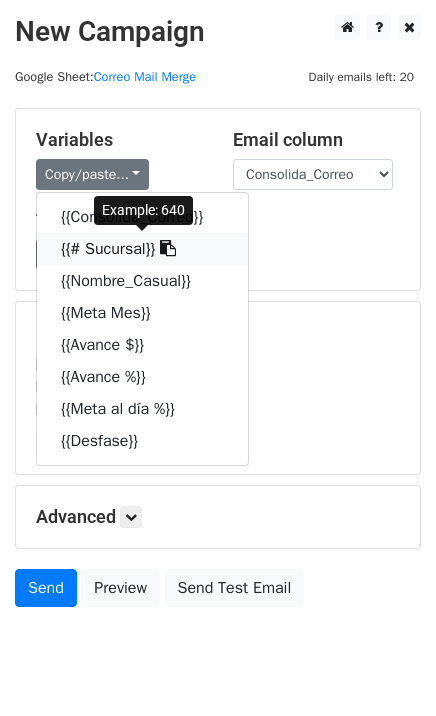 click on "{{# Sucursal}}" at bounding box center [142, 249] 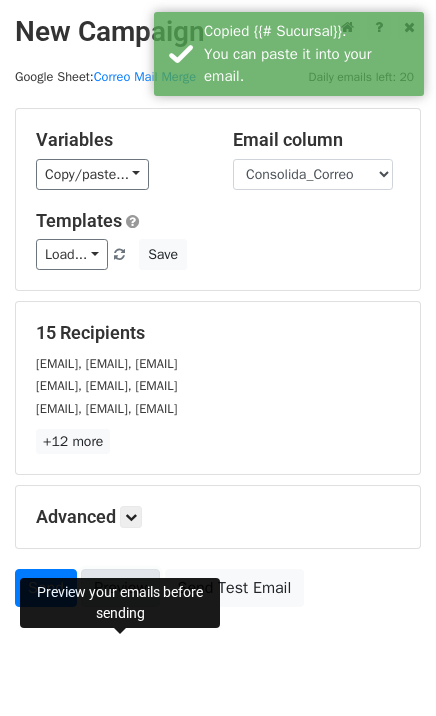 click on "Preview" at bounding box center (120, 588) 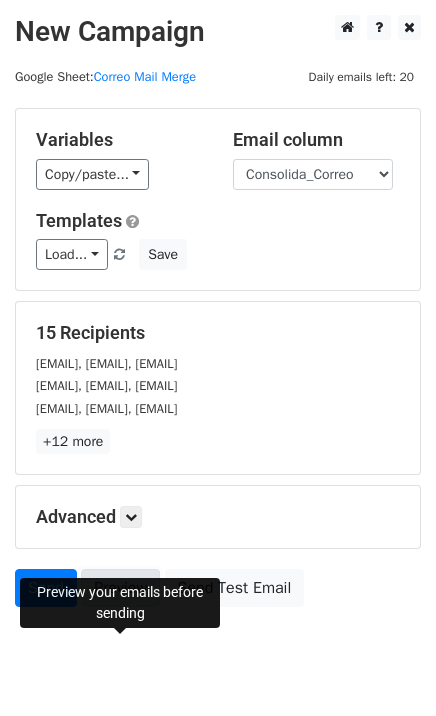 click on "Preview" at bounding box center [120, 588] 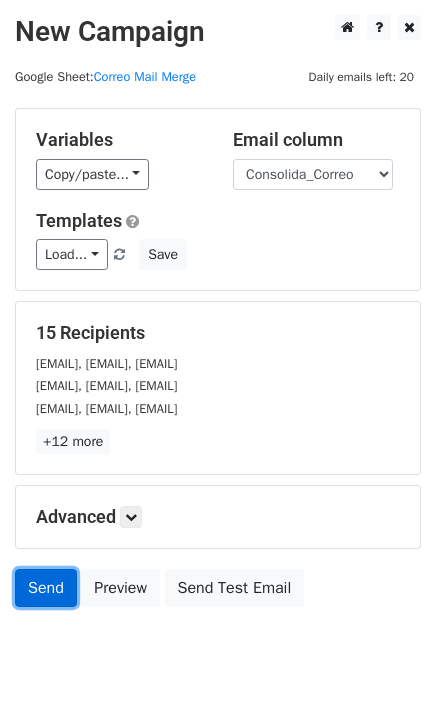 click on "Send" at bounding box center [46, 588] 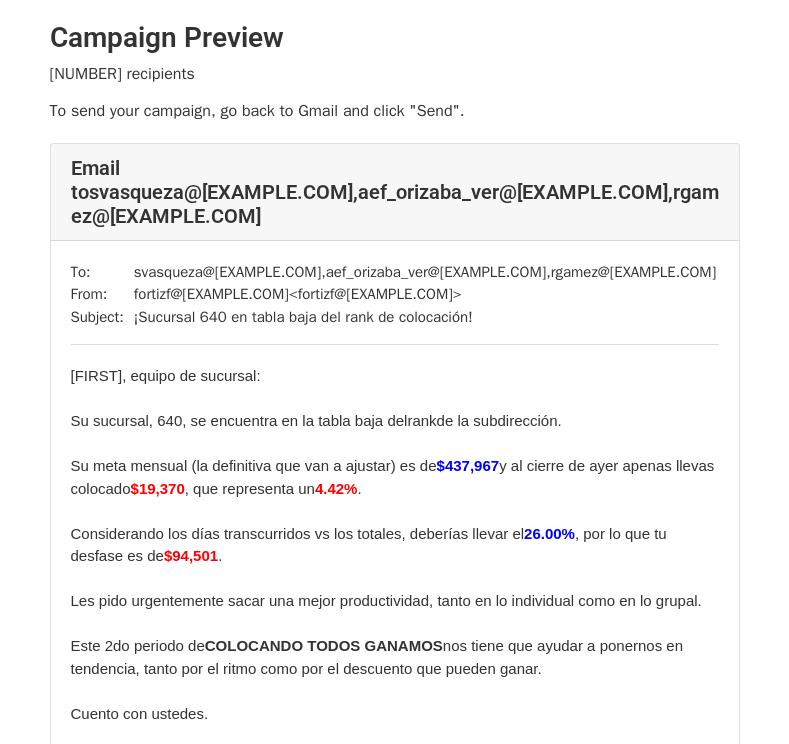 scroll, scrollTop: 0, scrollLeft: 0, axis: both 